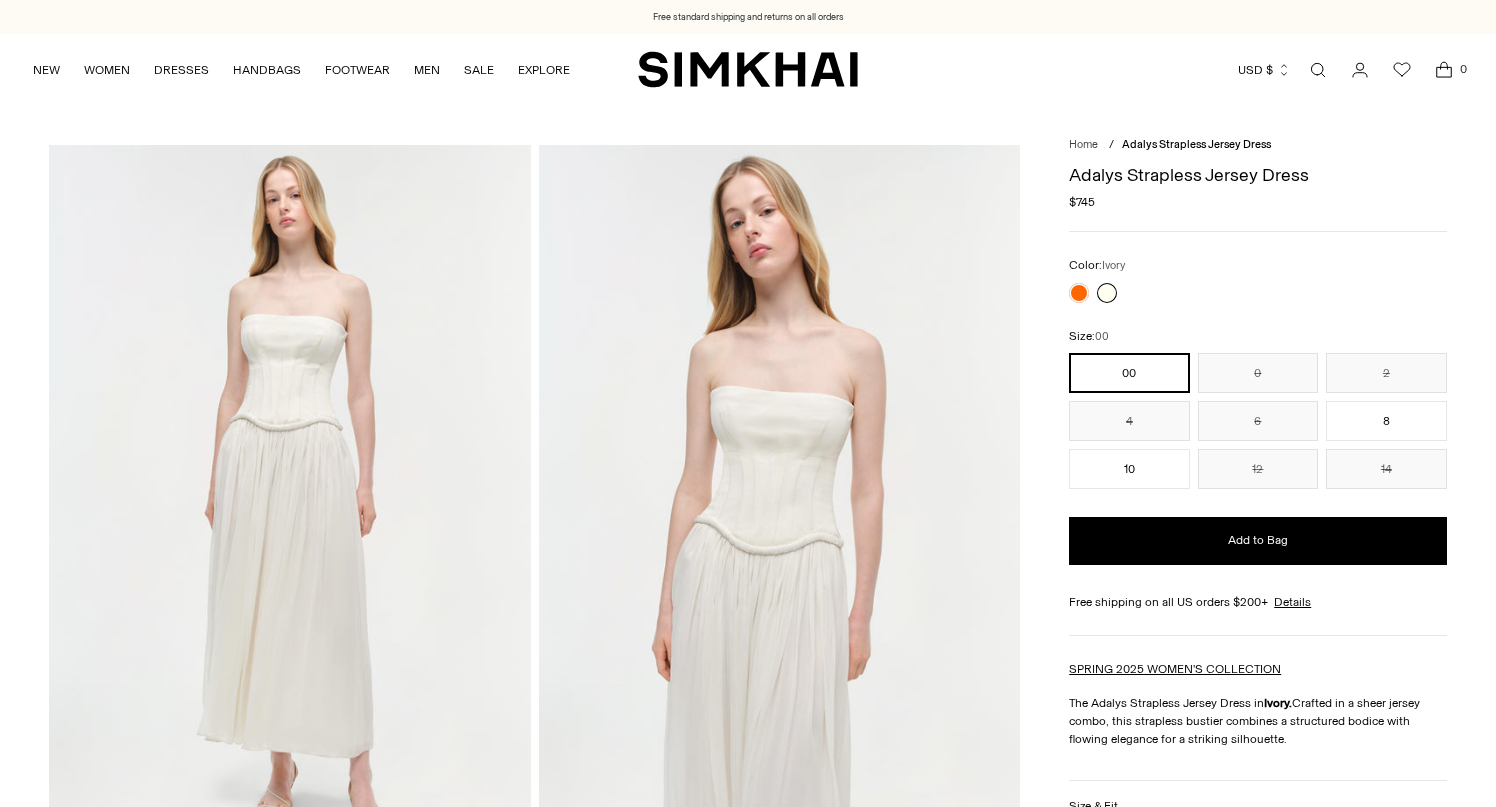 scroll, scrollTop: 0, scrollLeft: 0, axis: both 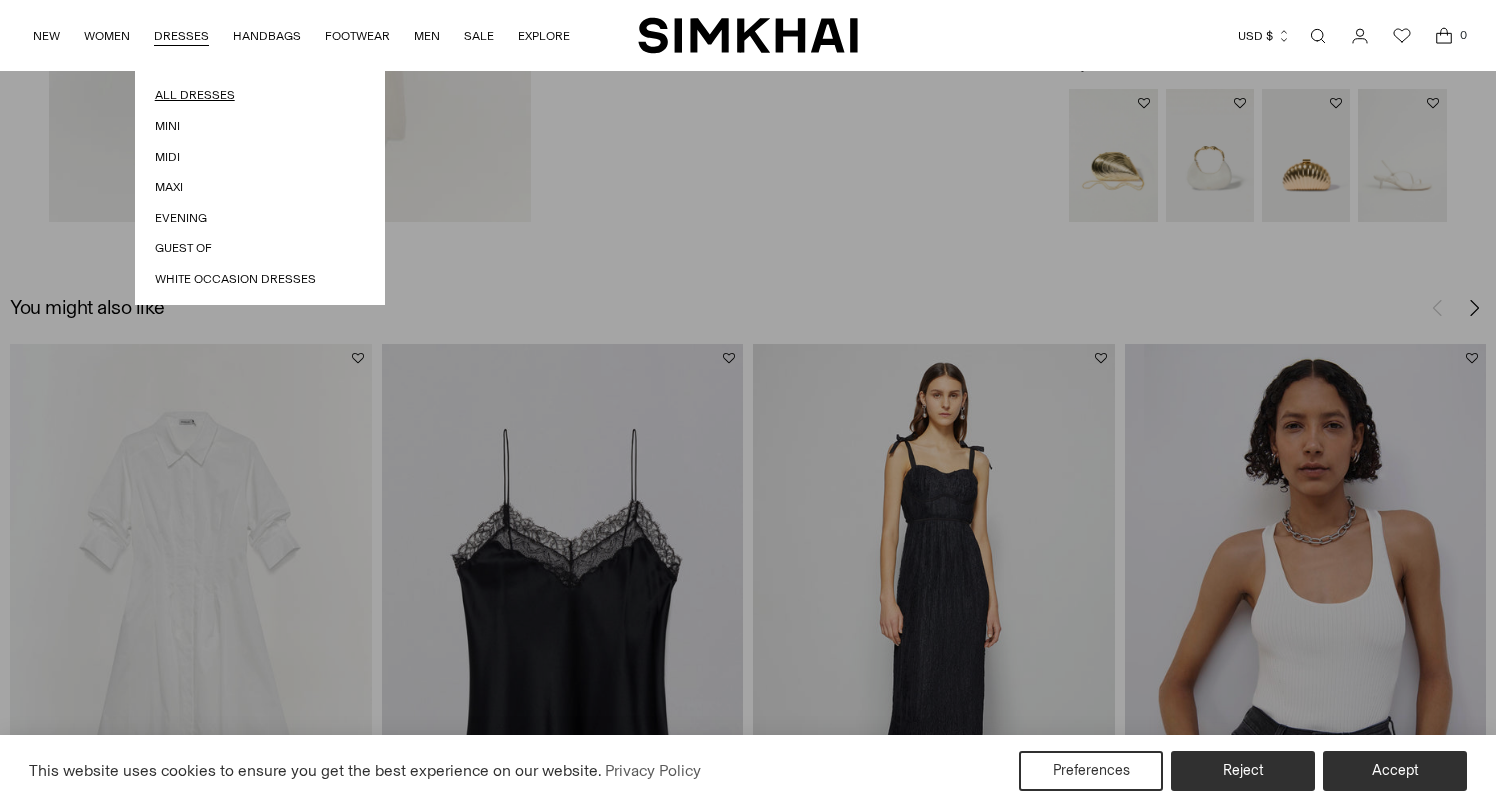 click on "All Dresses" at bounding box center (260, 95) 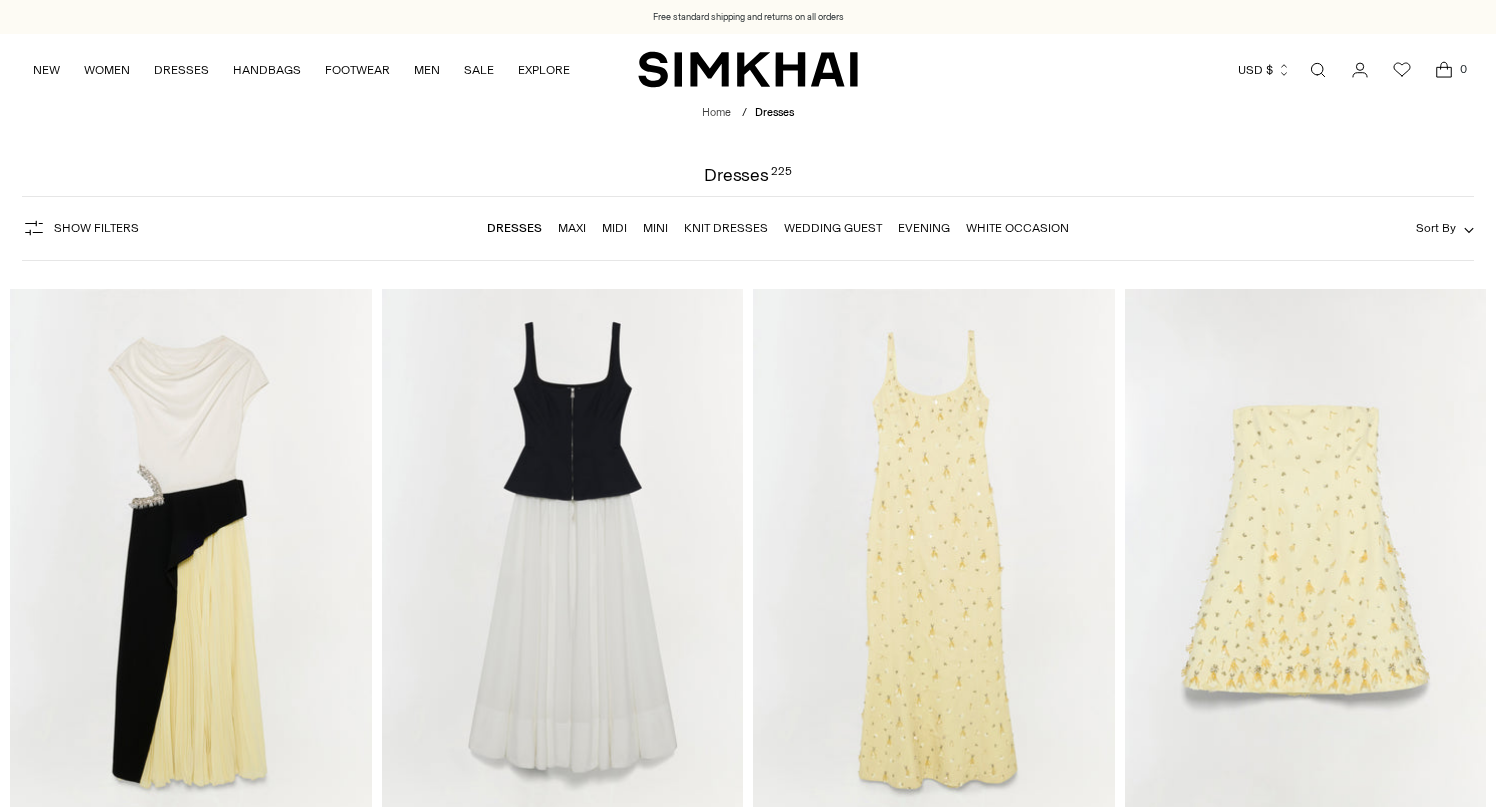 scroll, scrollTop: 0, scrollLeft: 0, axis: both 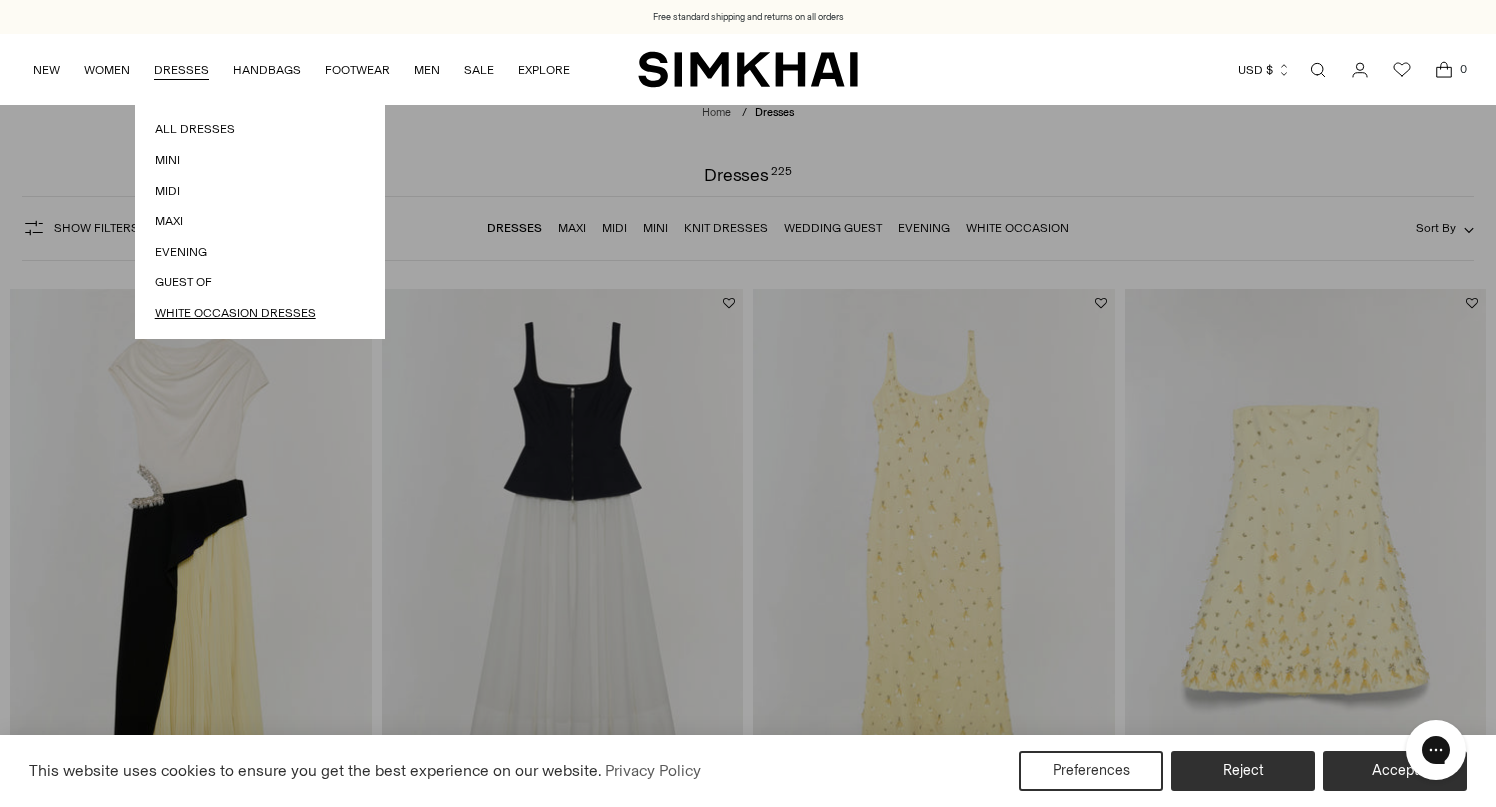 click on "White Occasion Dresses" at bounding box center (260, 313) 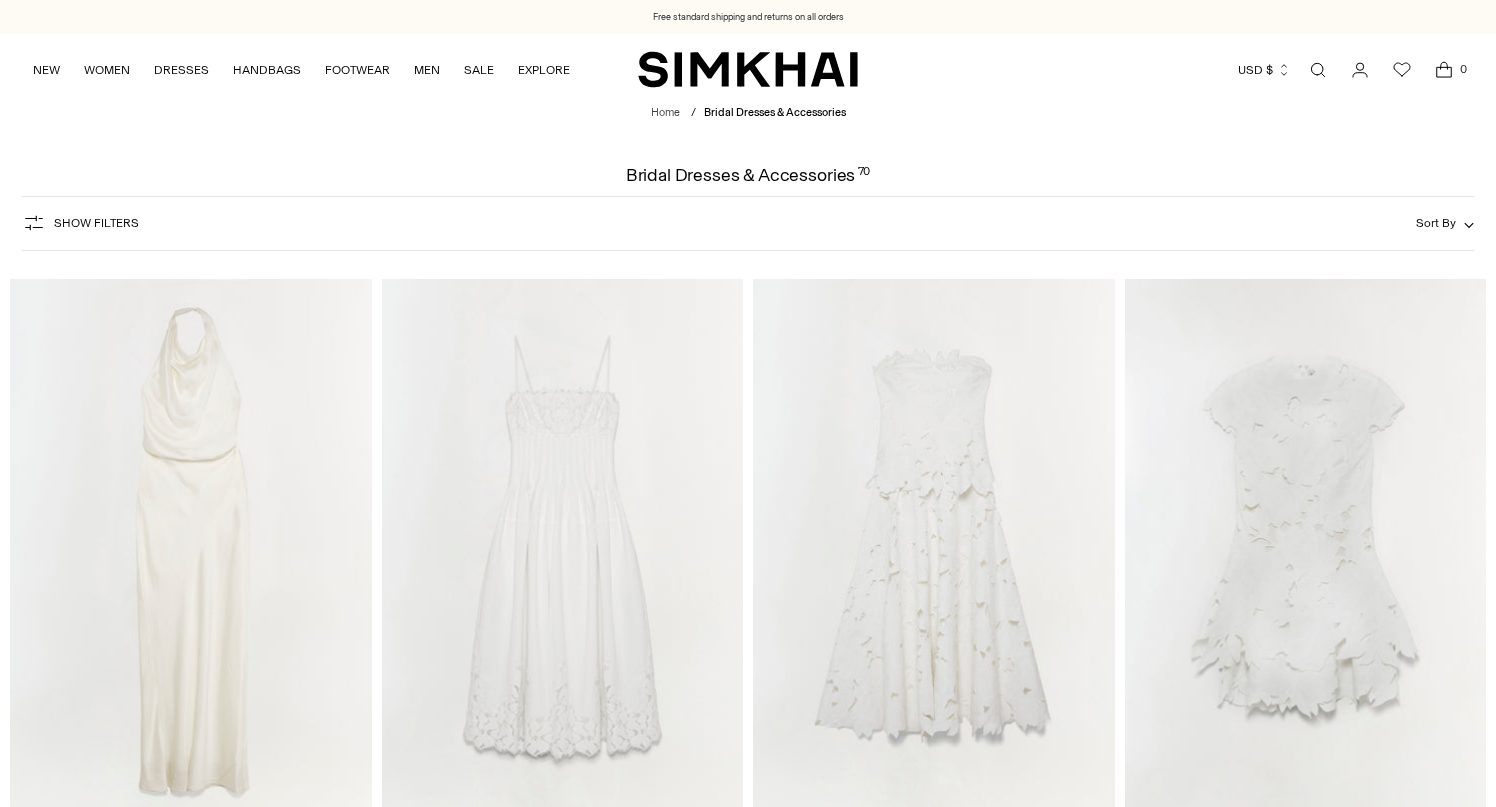scroll, scrollTop: 0, scrollLeft: 0, axis: both 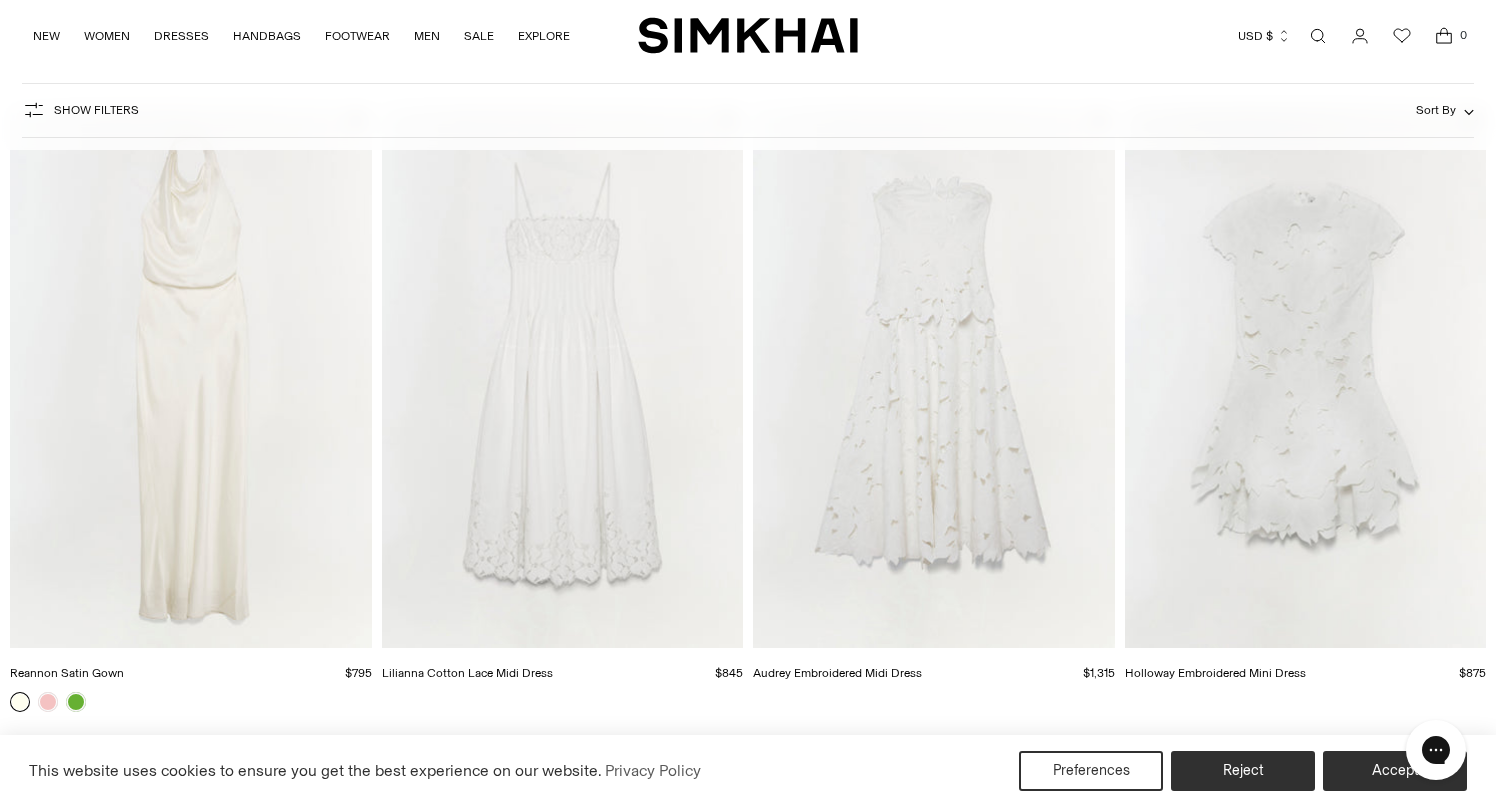 click at bounding box center [0, 0] 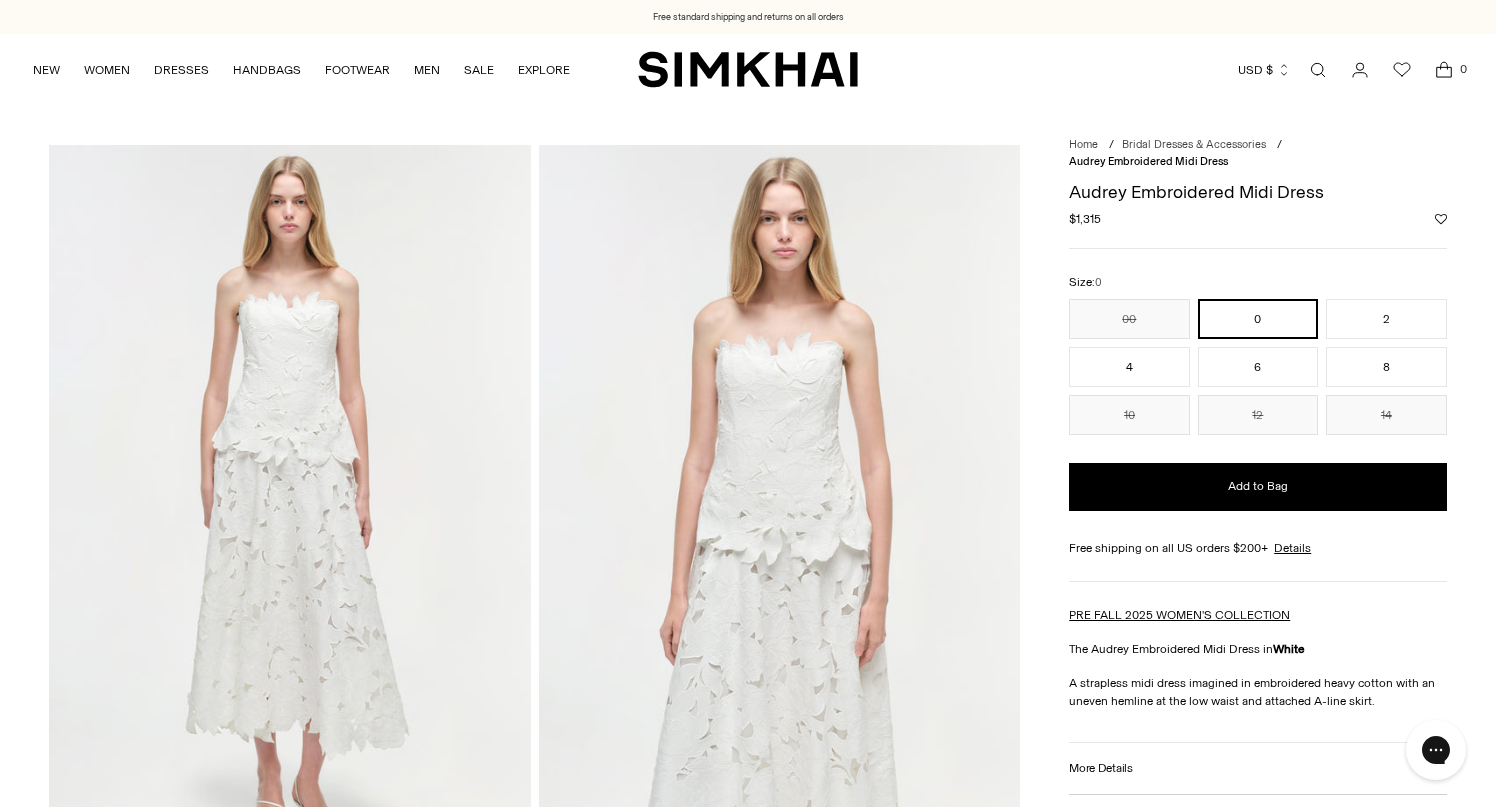 scroll, scrollTop: 0, scrollLeft: 0, axis: both 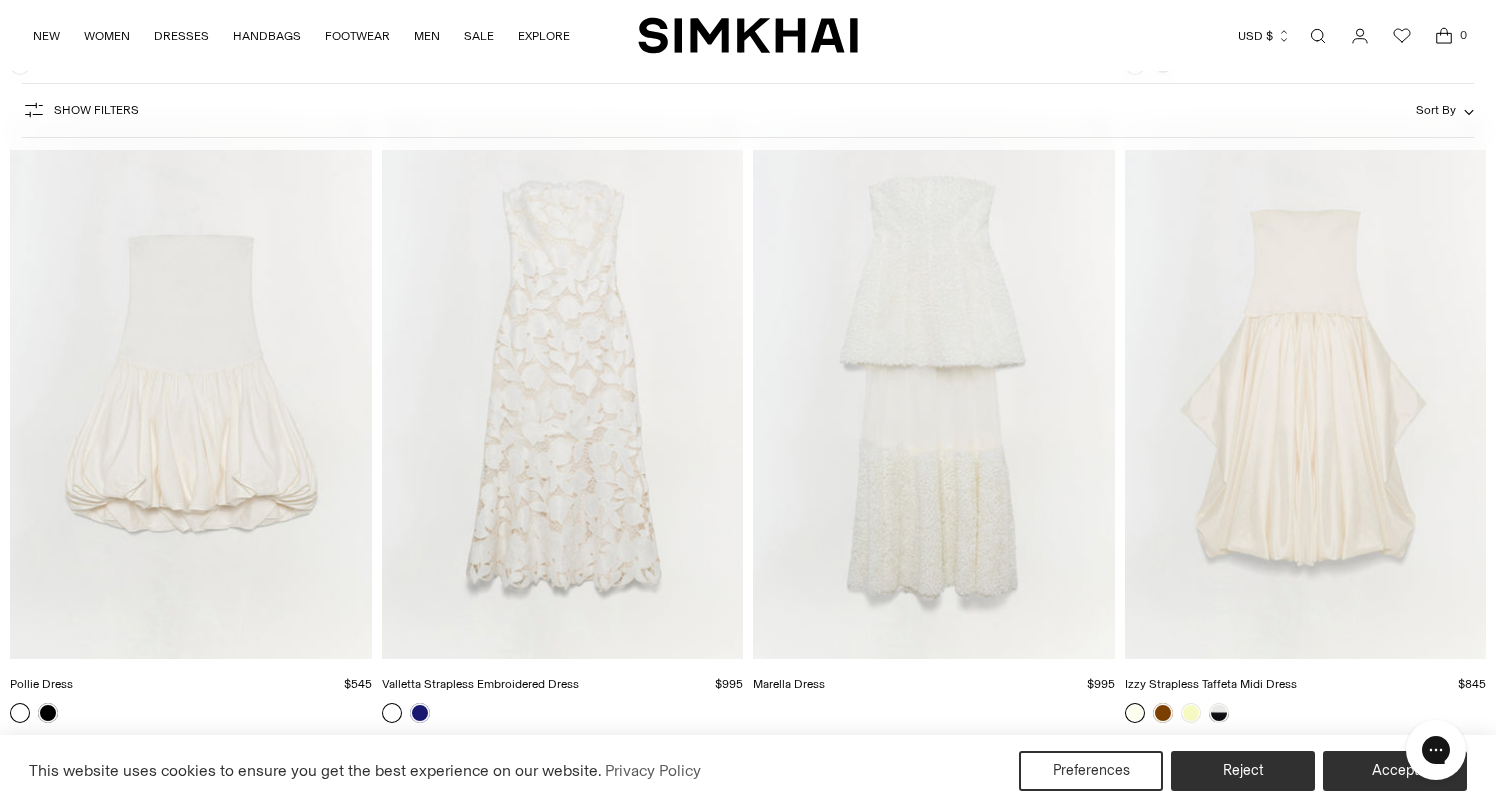 click at bounding box center [0, 0] 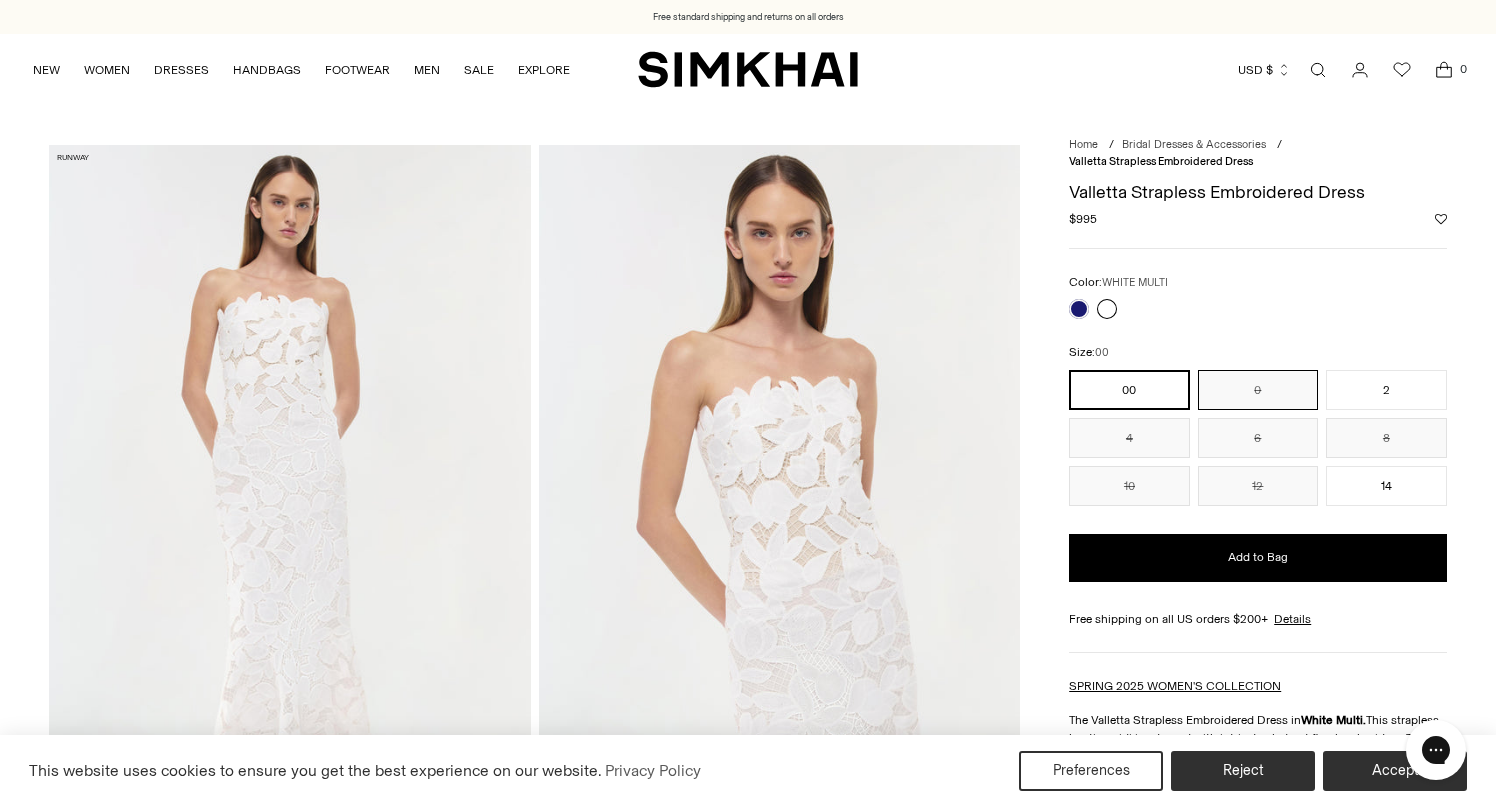 scroll, scrollTop: 0, scrollLeft: 0, axis: both 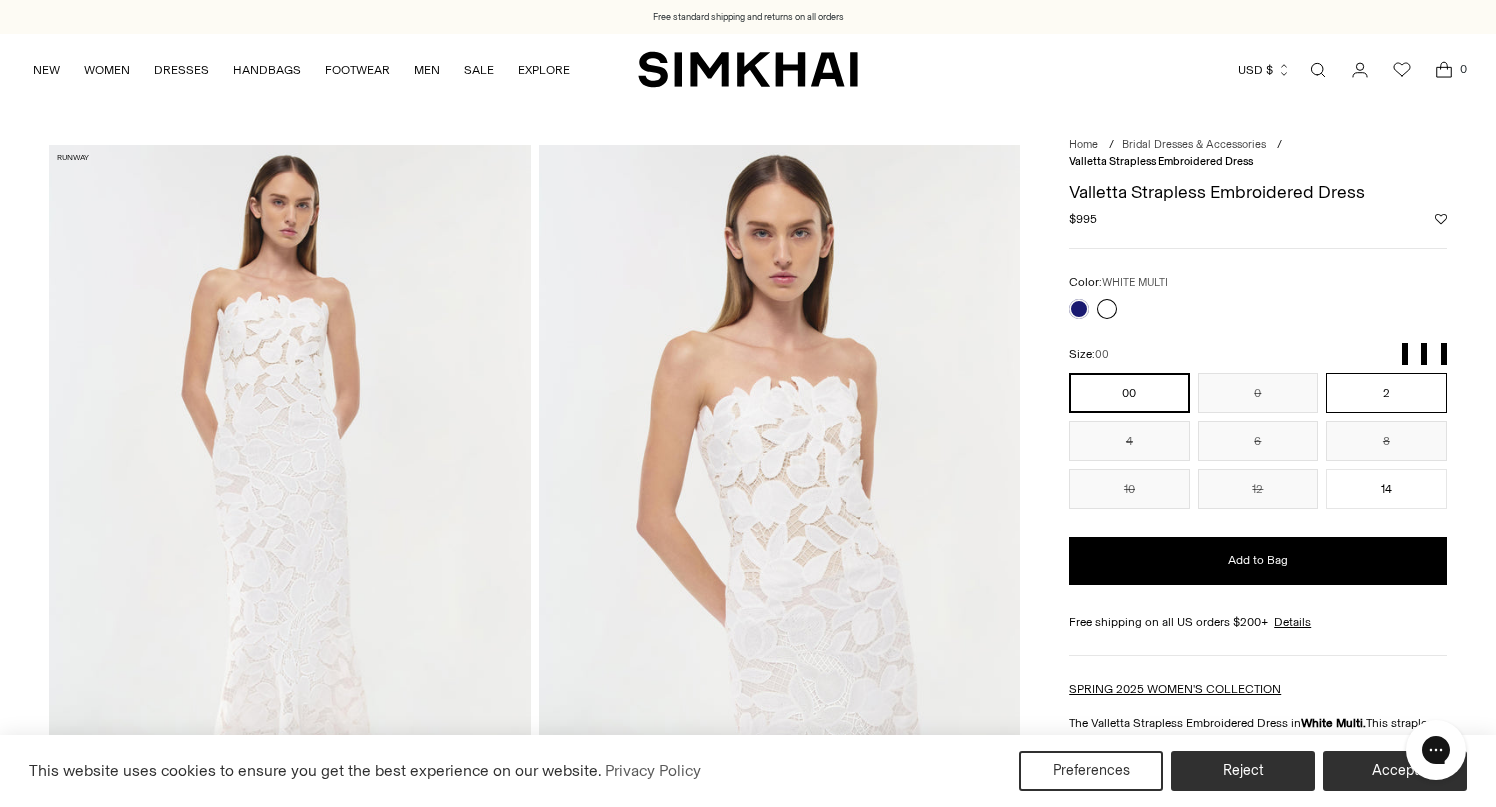 click on "2" at bounding box center [1386, 393] 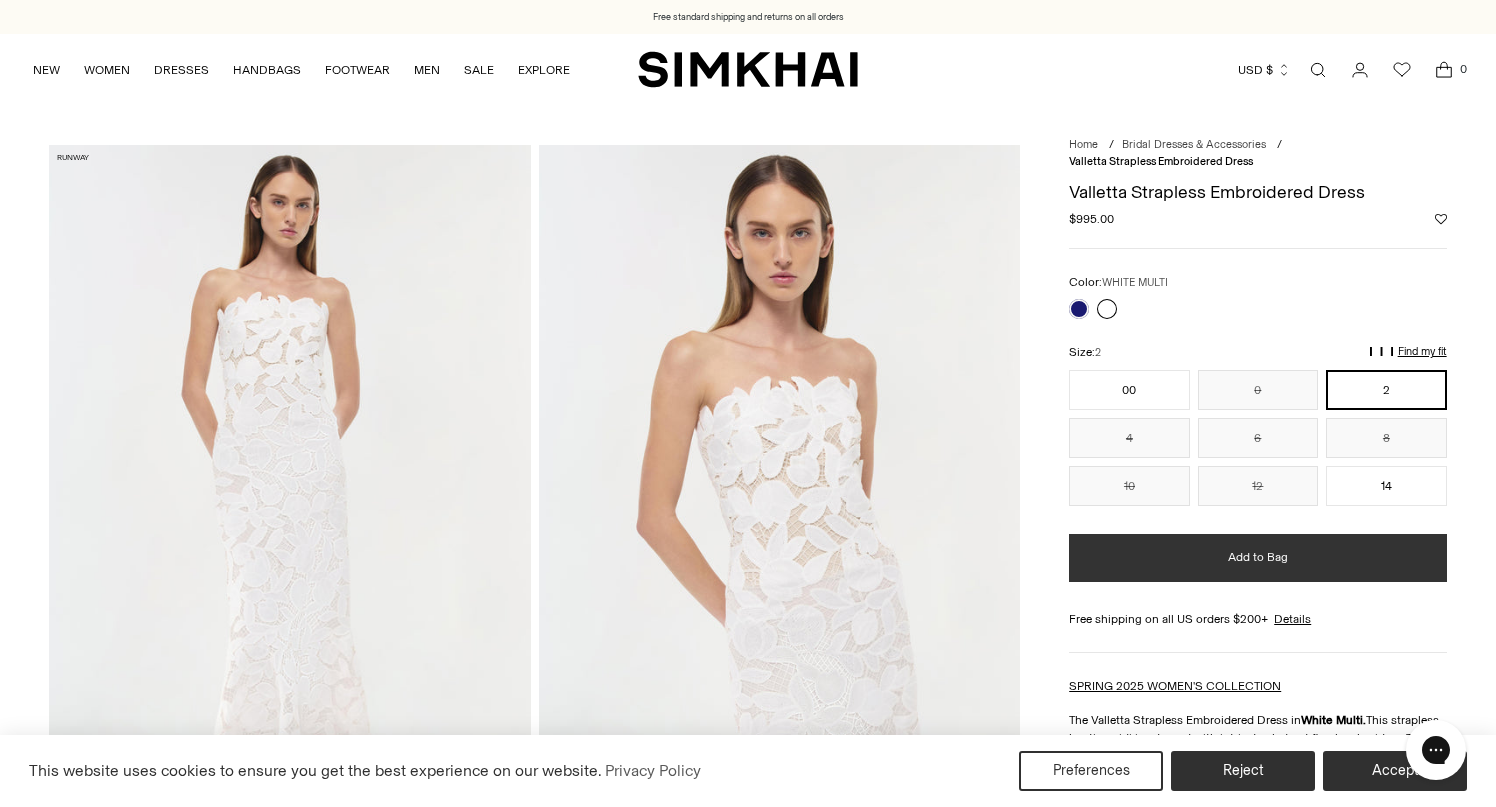 click on "Add to Bag" at bounding box center (1257, 558) 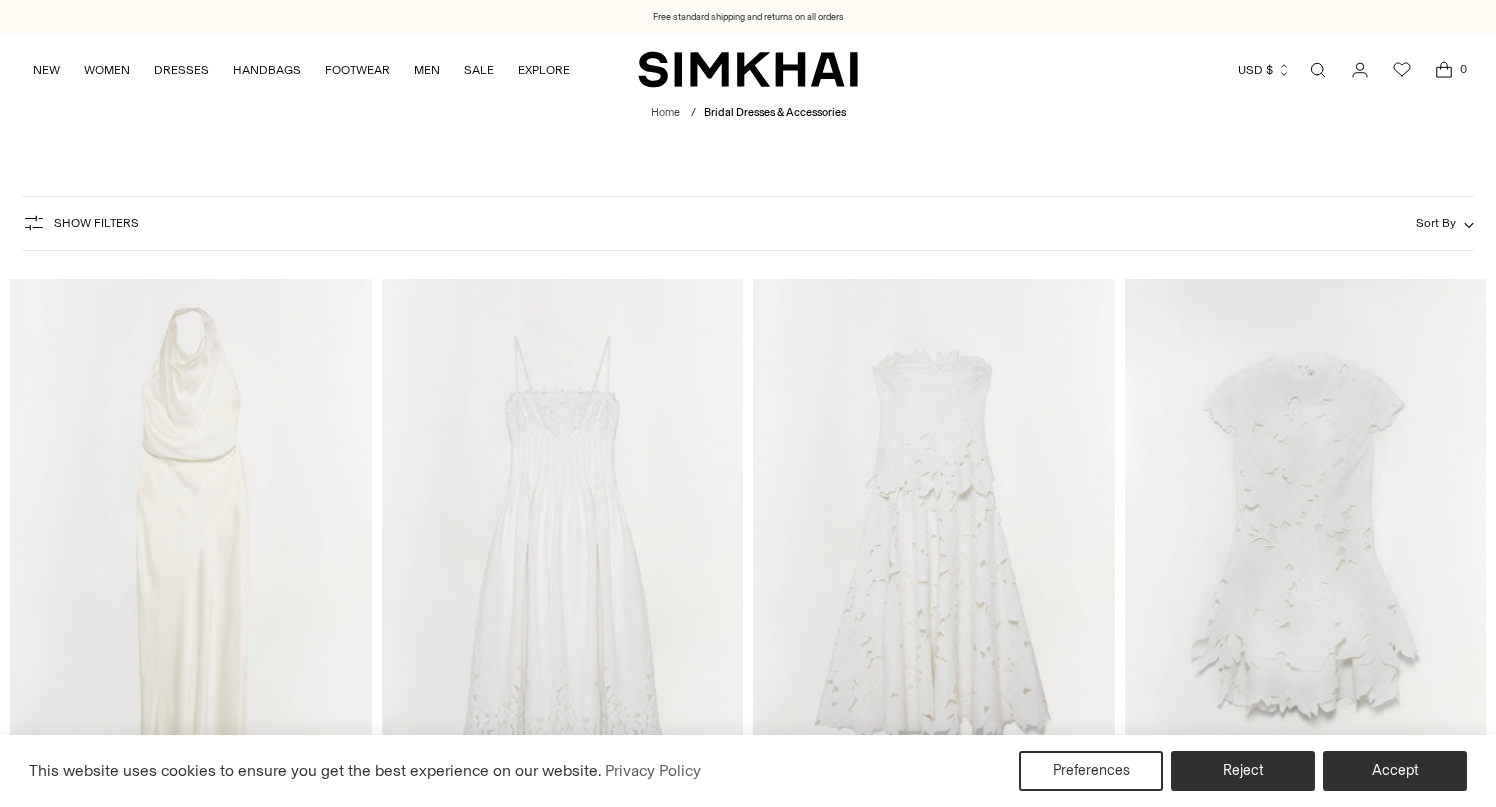 scroll, scrollTop: 1457, scrollLeft: 0, axis: vertical 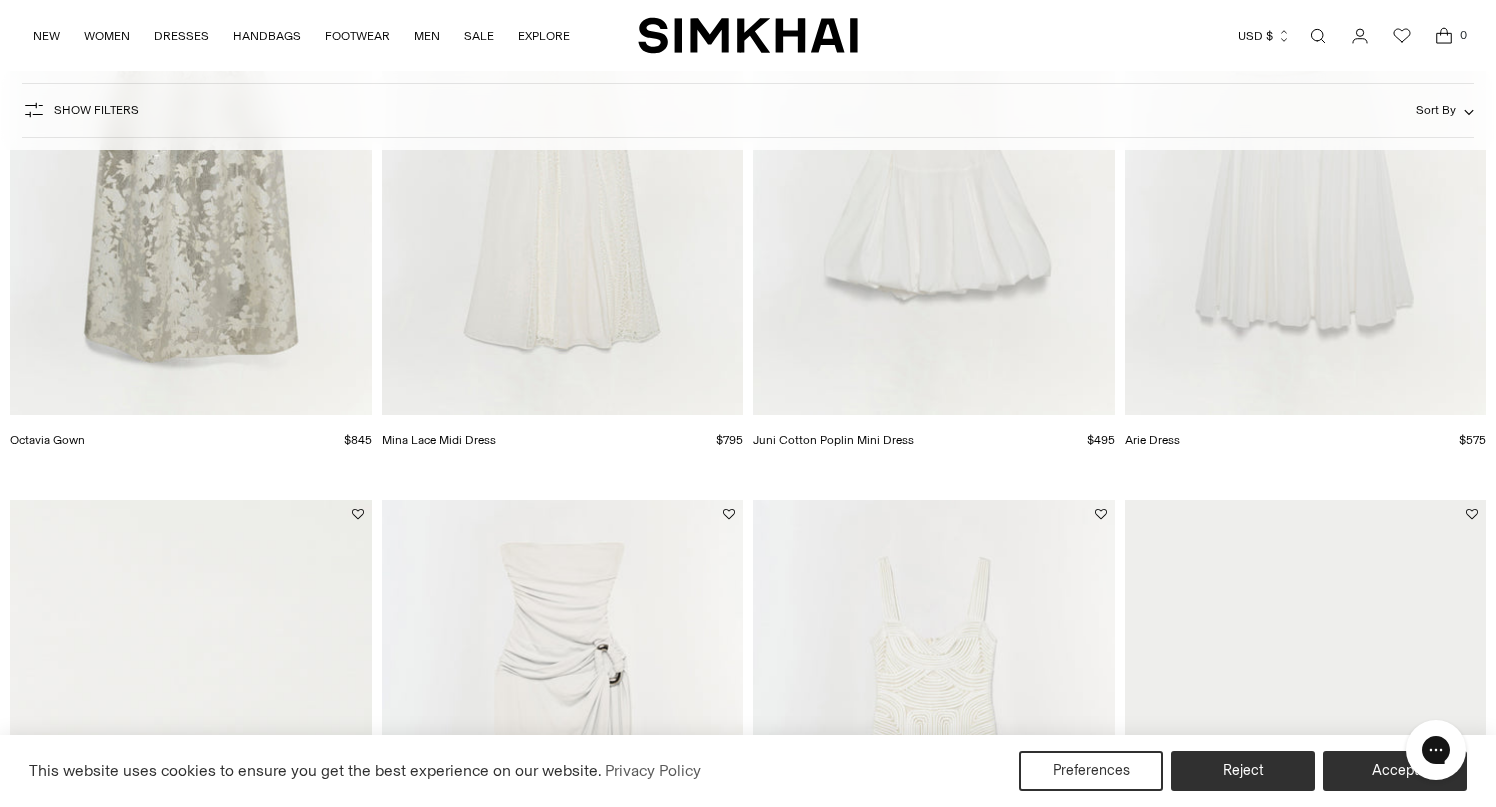click at bounding box center (0, 0) 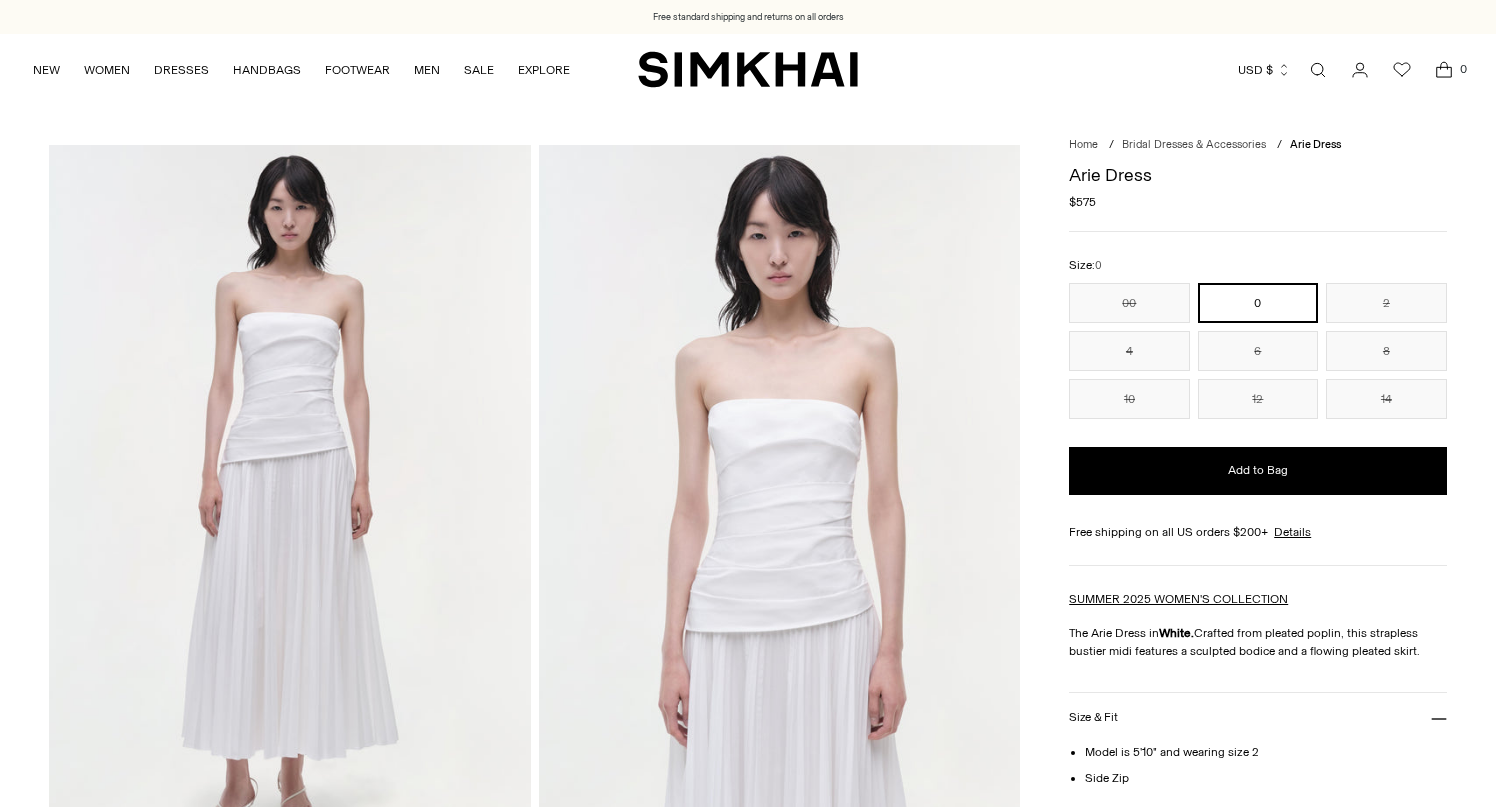 scroll, scrollTop: 0, scrollLeft: 0, axis: both 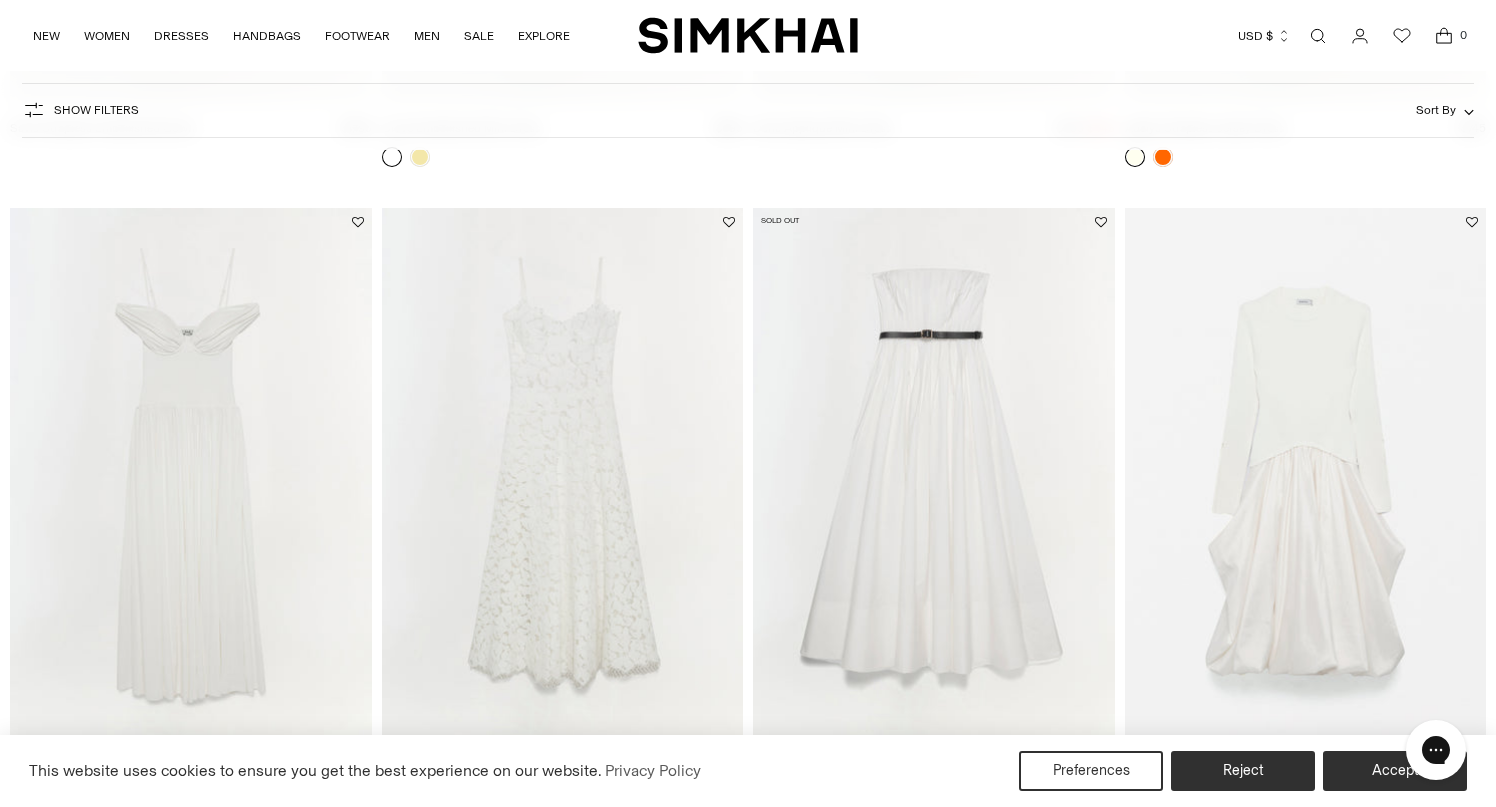click at bounding box center [0, 0] 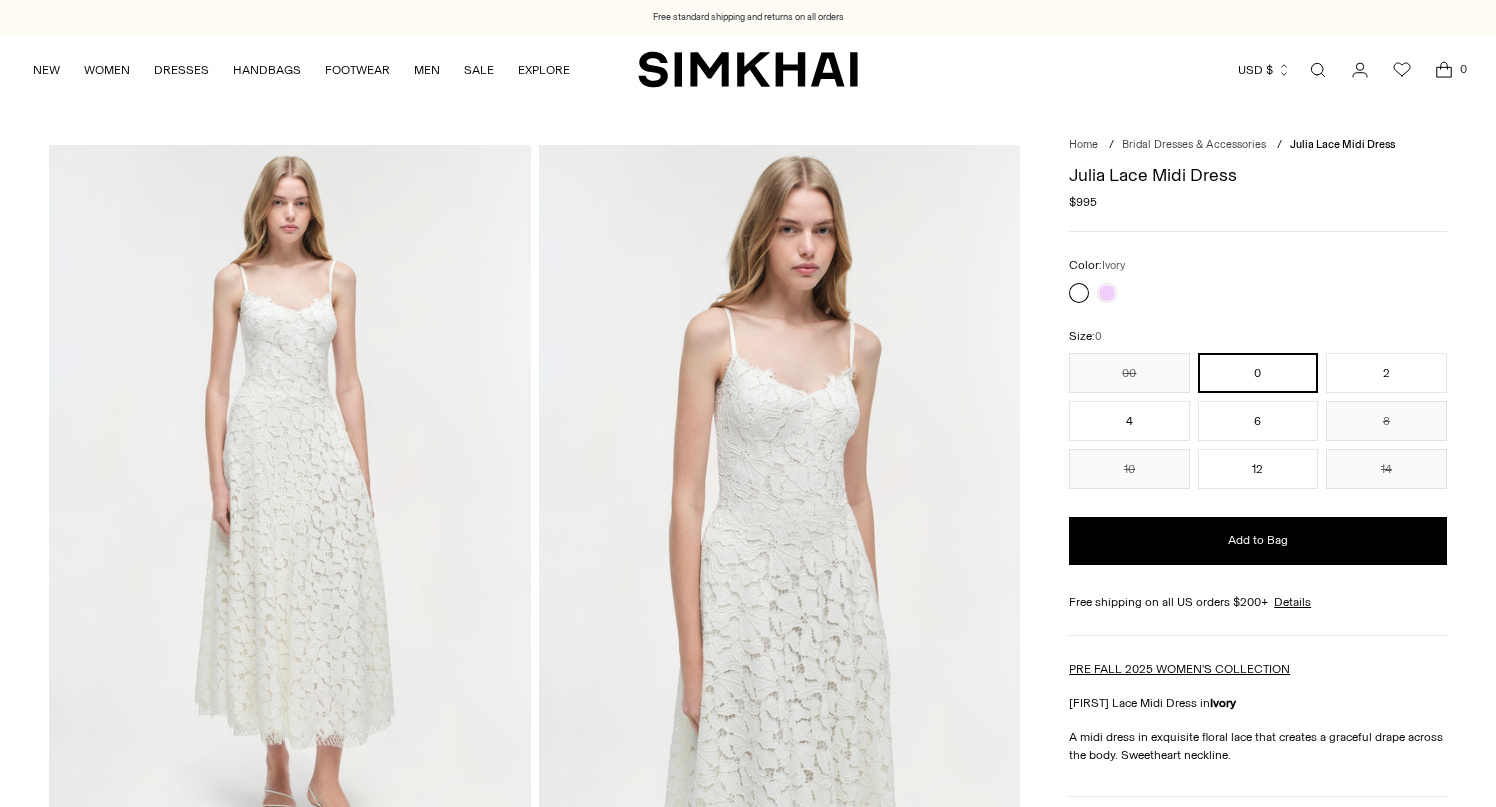 scroll, scrollTop: 0, scrollLeft: 0, axis: both 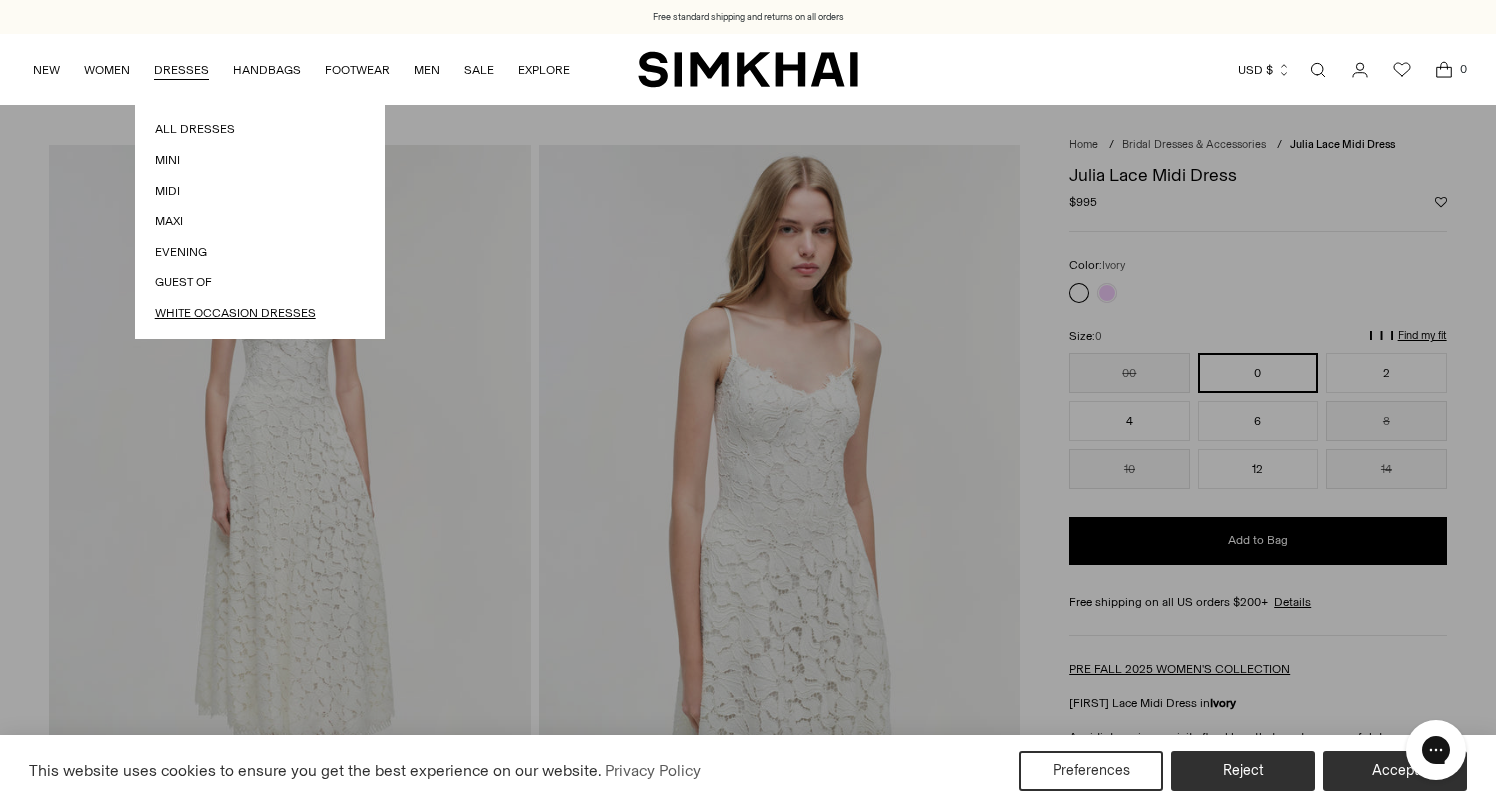 click on "White Occasion Dresses" at bounding box center [260, 313] 